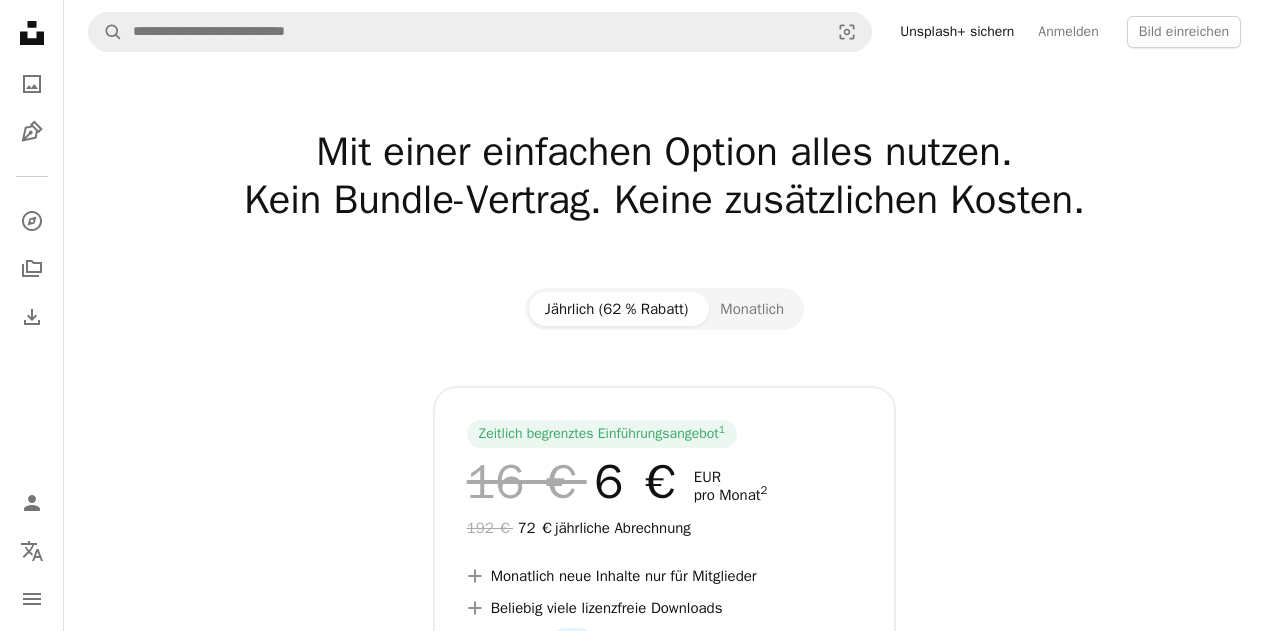 scroll, scrollTop: 0, scrollLeft: 0, axis: both 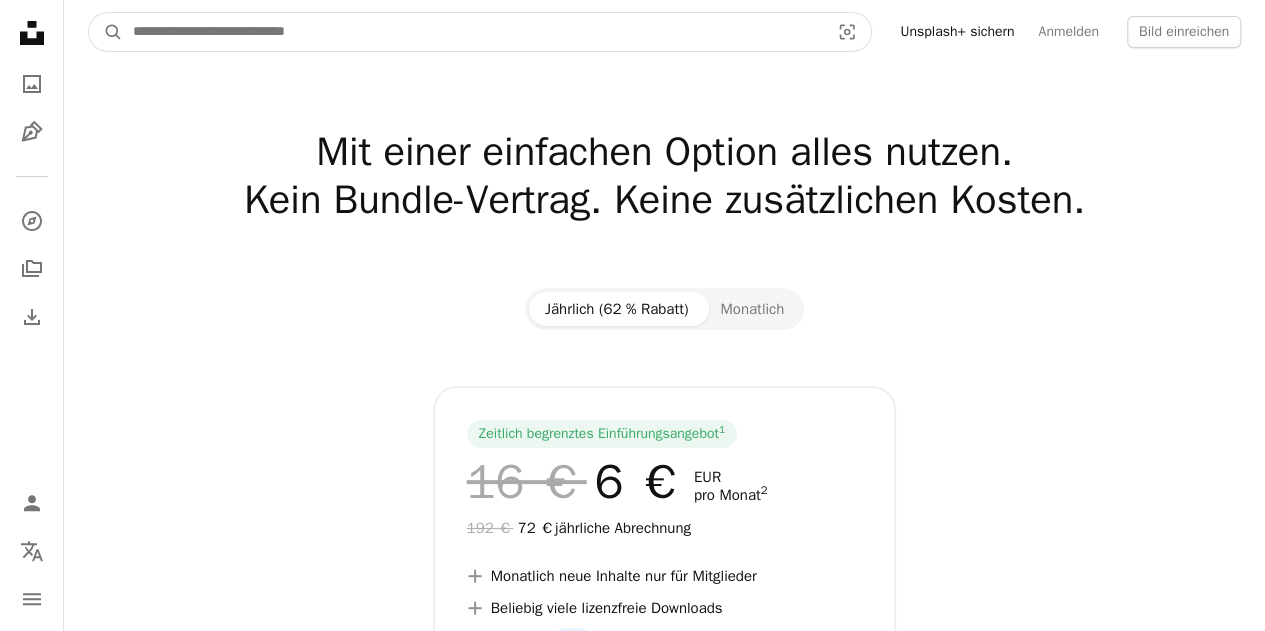 click at bounding box center [473, 32] 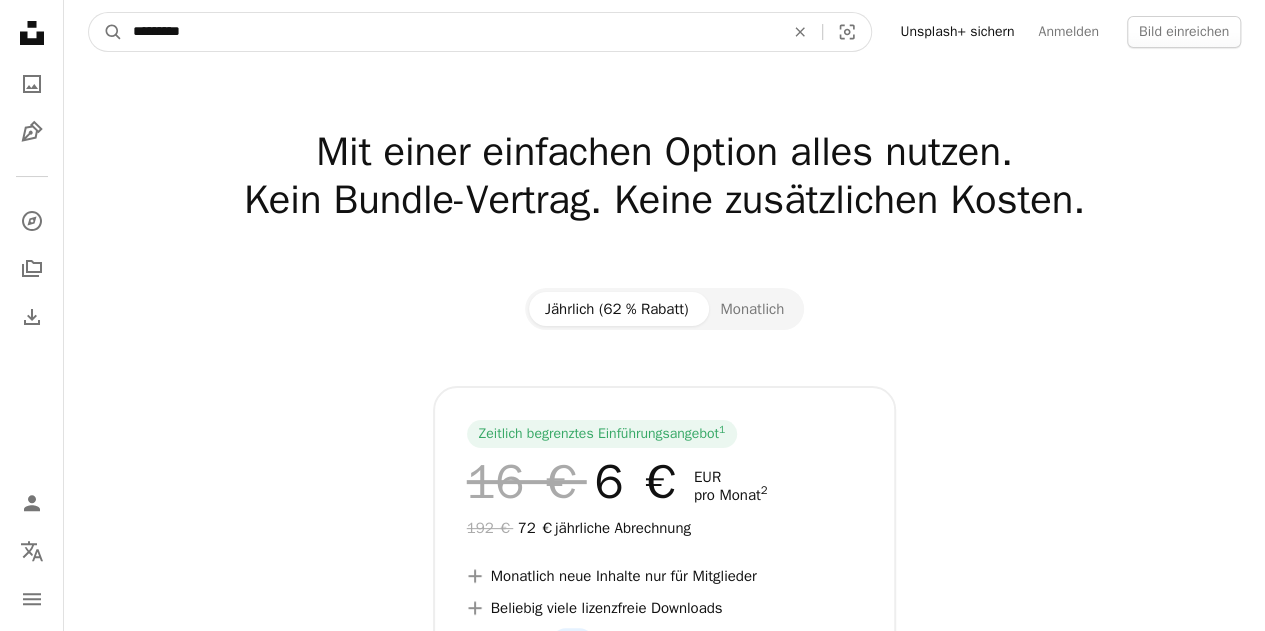 type on "*********" 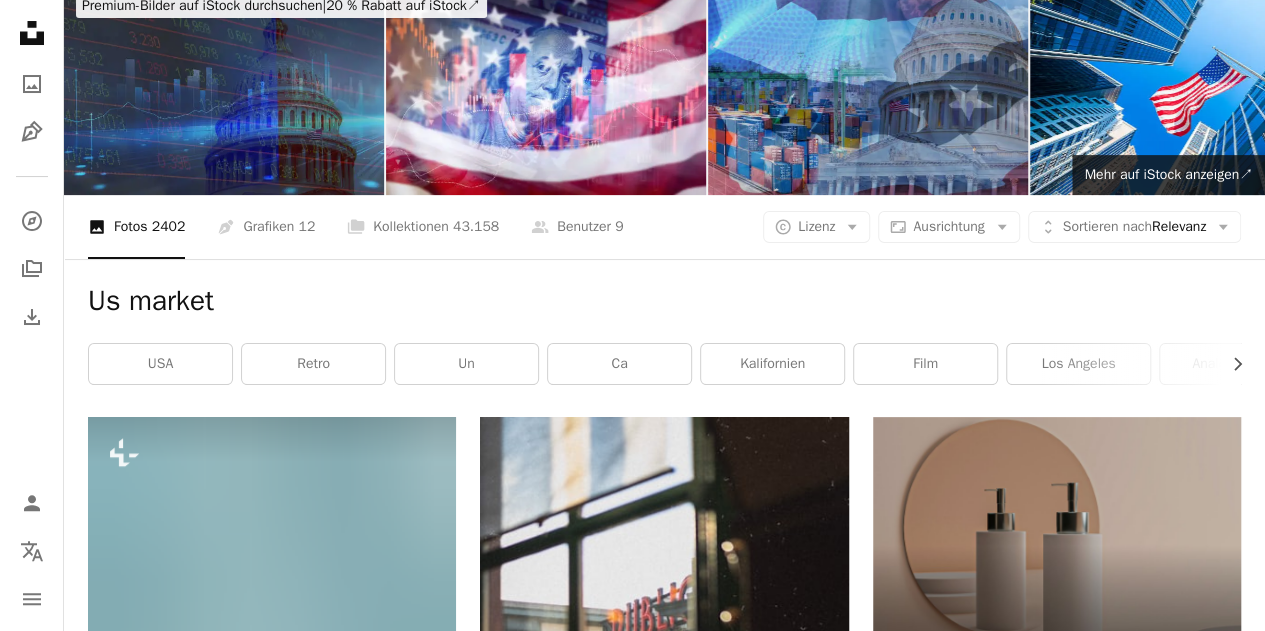 scroll, scrollTop: 100, scrollLeft: 0, axis: vertical 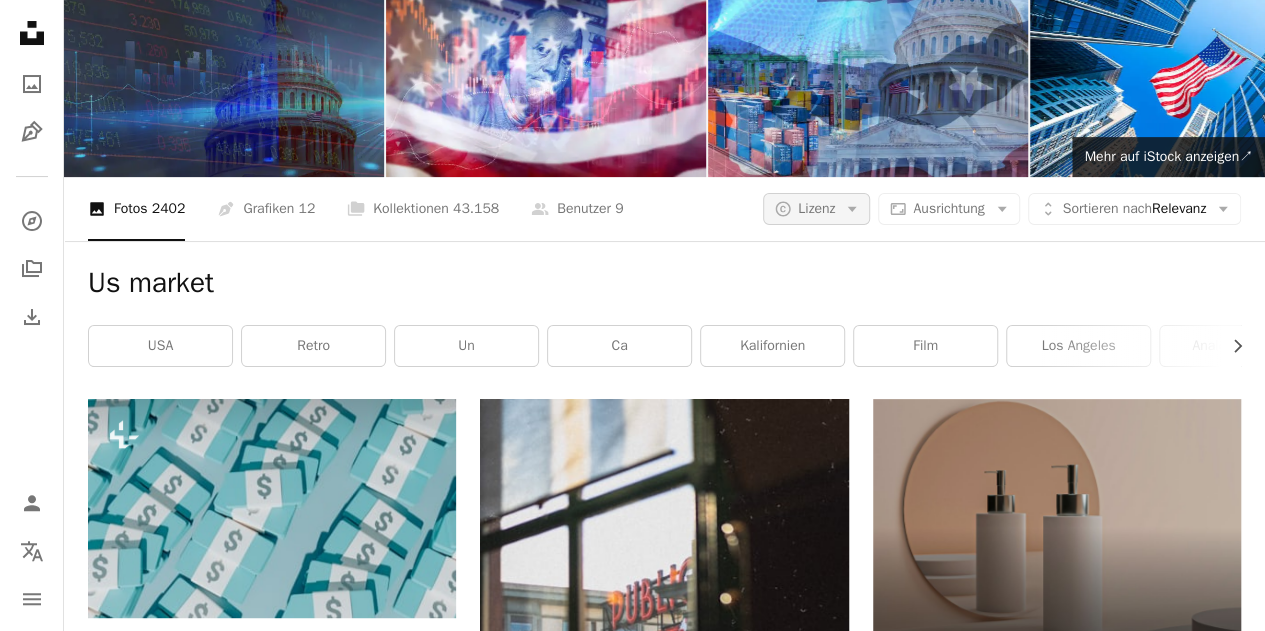 click on "A copyright icon © Lizenz Arrow down" at bounding box center (816, 209) 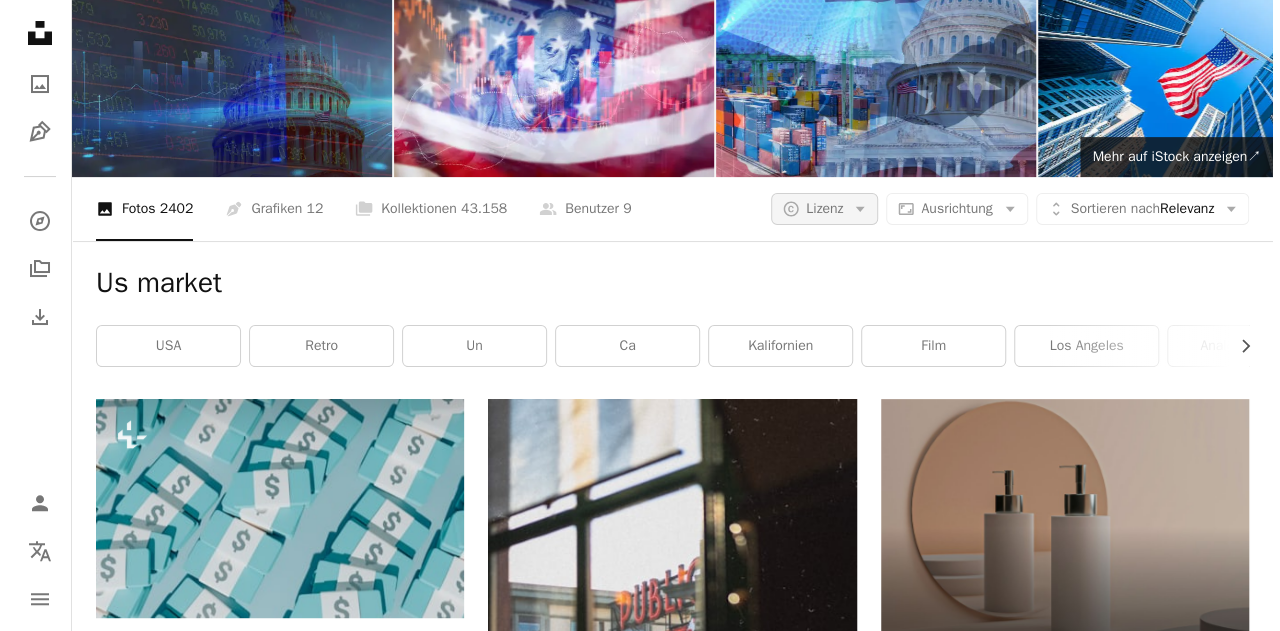 scroll, scrollTop: 0, scrollLeft: 0, axis: both 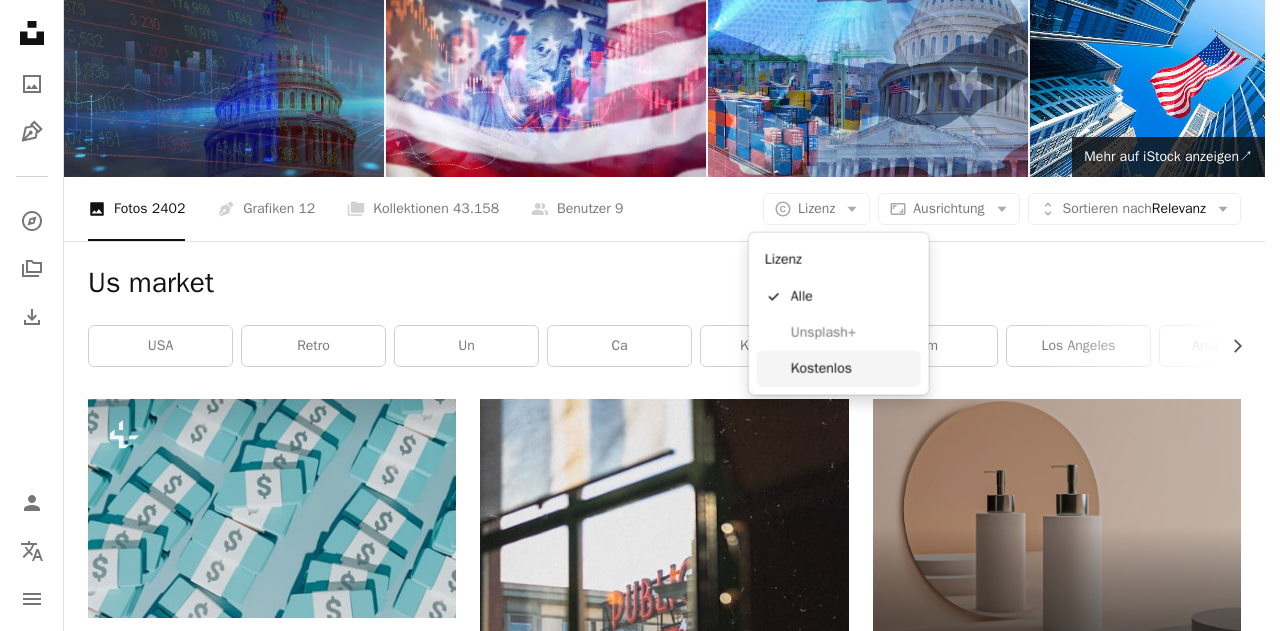click on "Kostenlos" at bounding box center [852, 369] 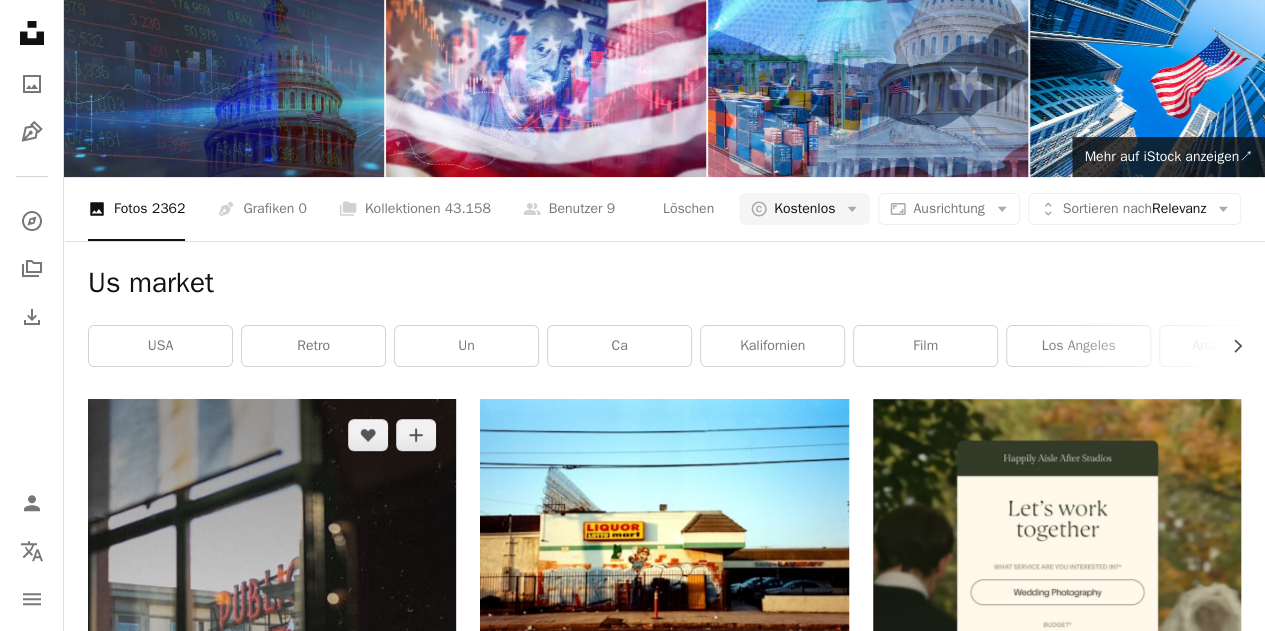 scroll, scrollTop: 0, scrollLeft: 0, axis: both 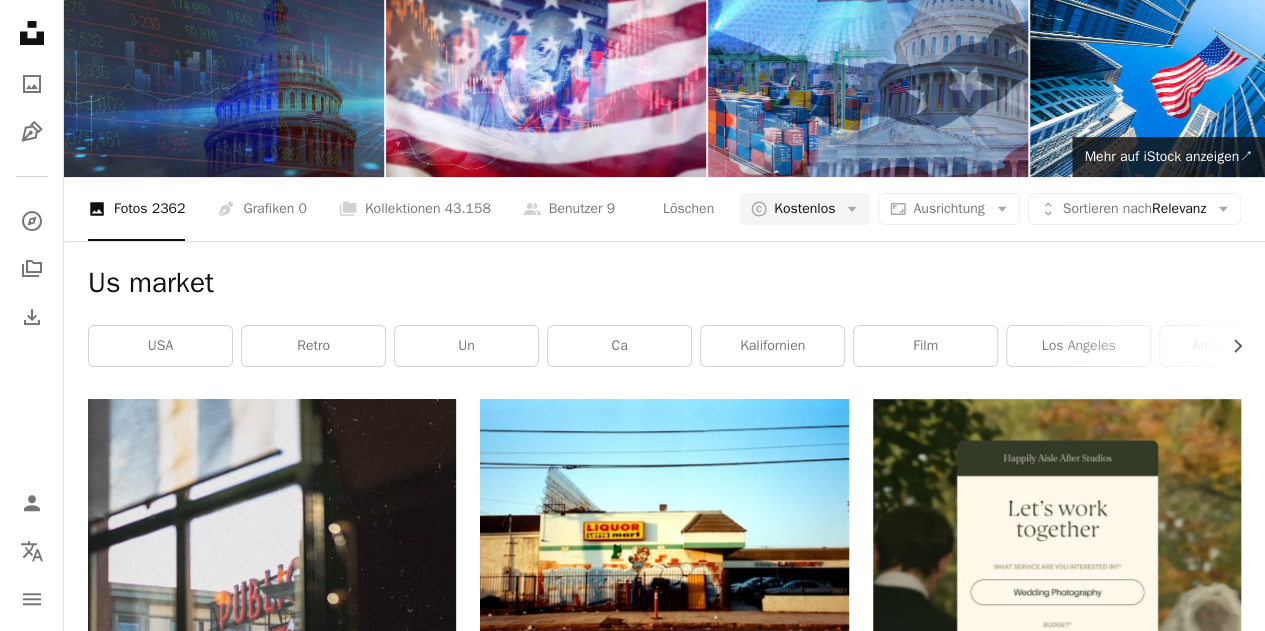 drag, startPoint x: 283, startPoint y: 31, endPoint x: 140, endPoint y: 51, distance: 144.39183 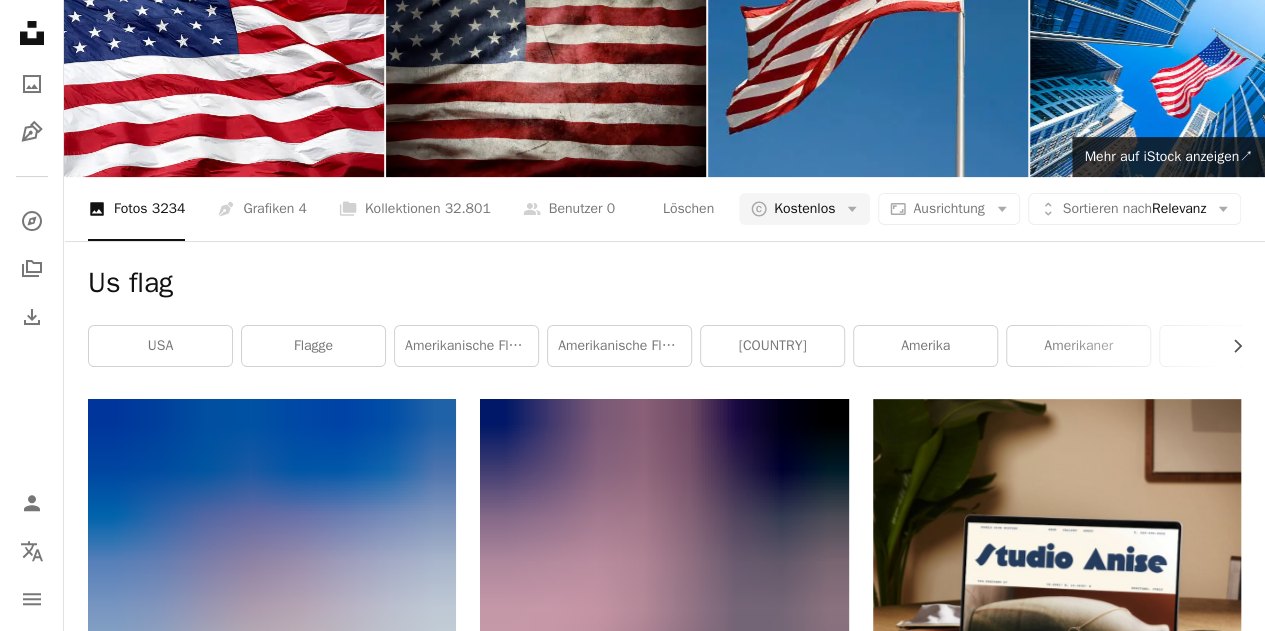 scroll, scrollTop: 3000, scrollLeft: 0, axis: vertical 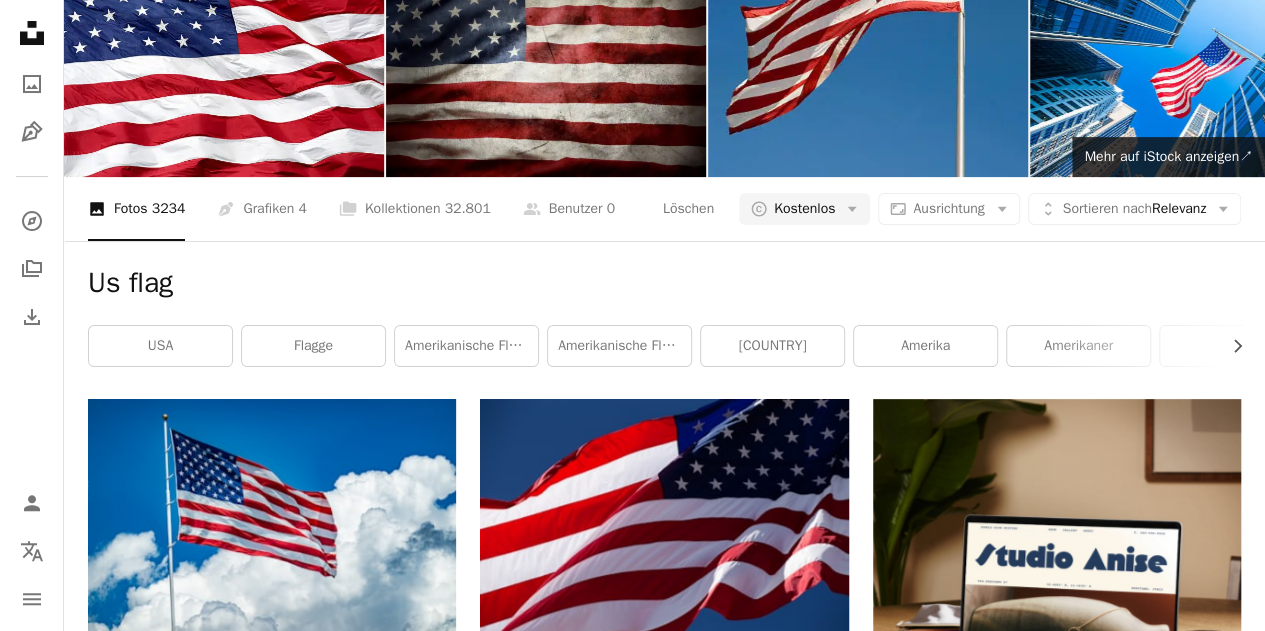 click at bounding box center (664, 3352) 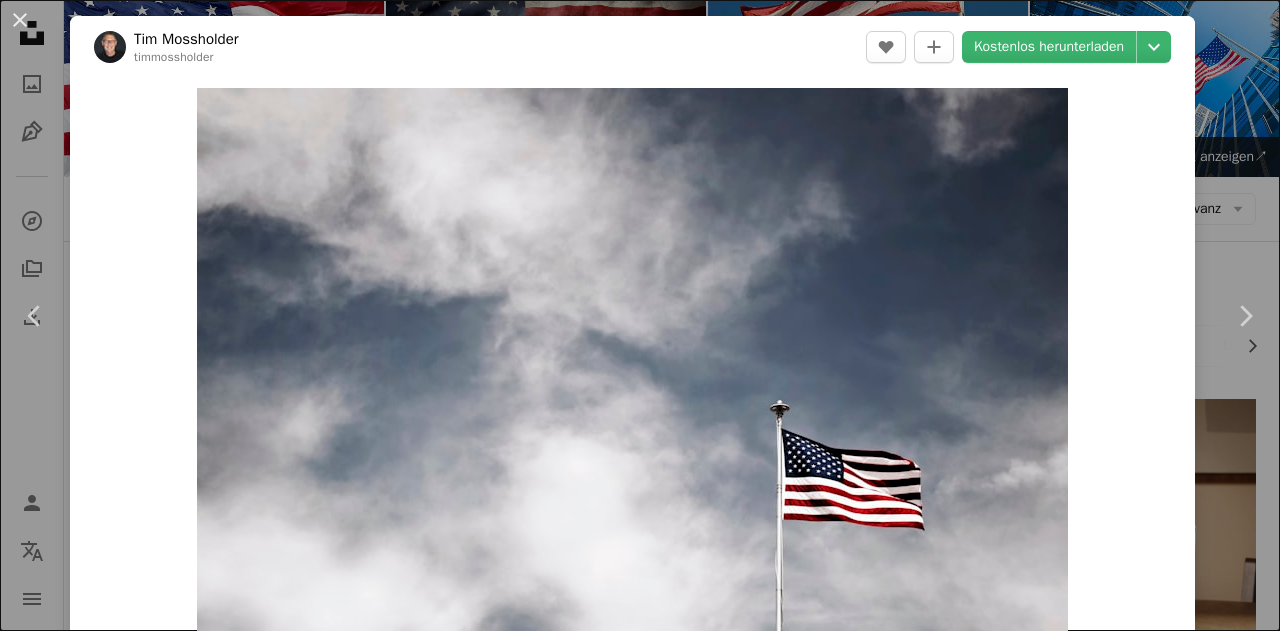 click on "[FIRST] [LAST]" at bounding box center (640, 315) 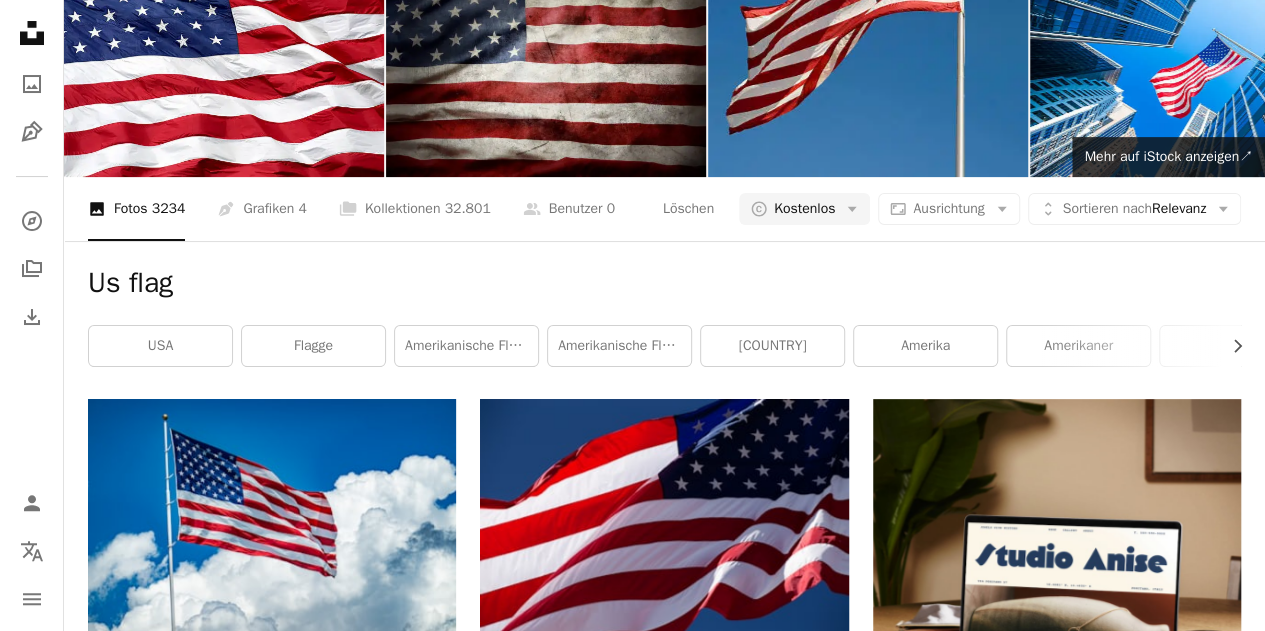 scroll, scrollTop: 8900, scrollLeft: 0, axis: vertical 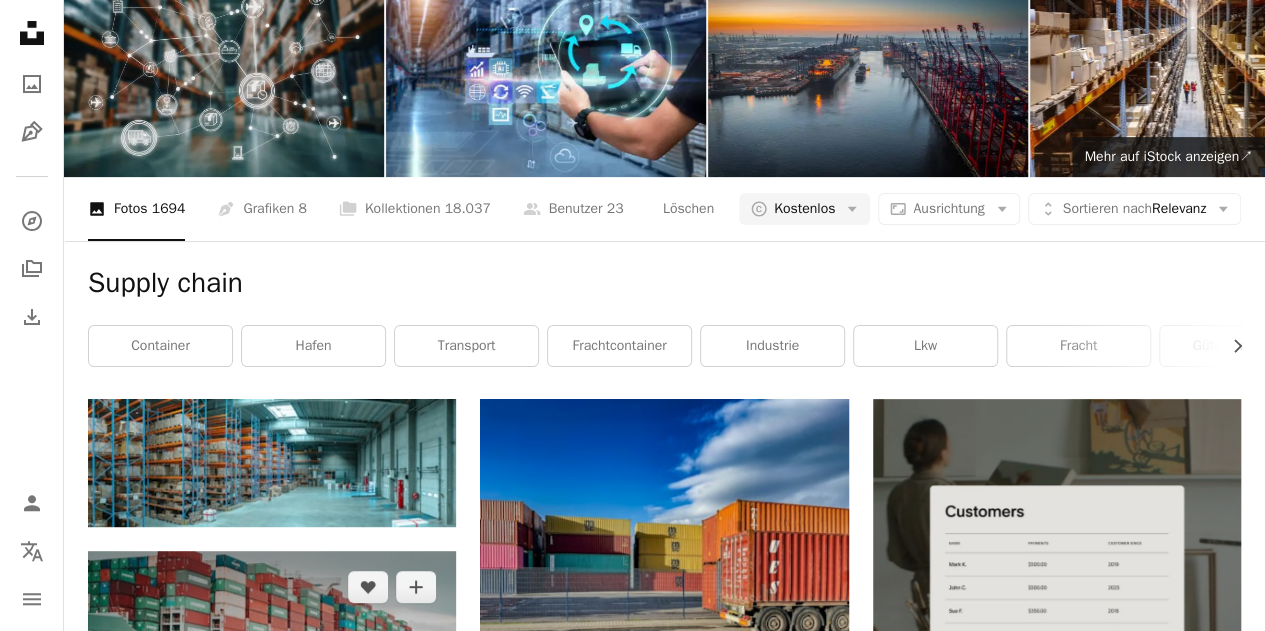 click at bounding box center [272, 669] 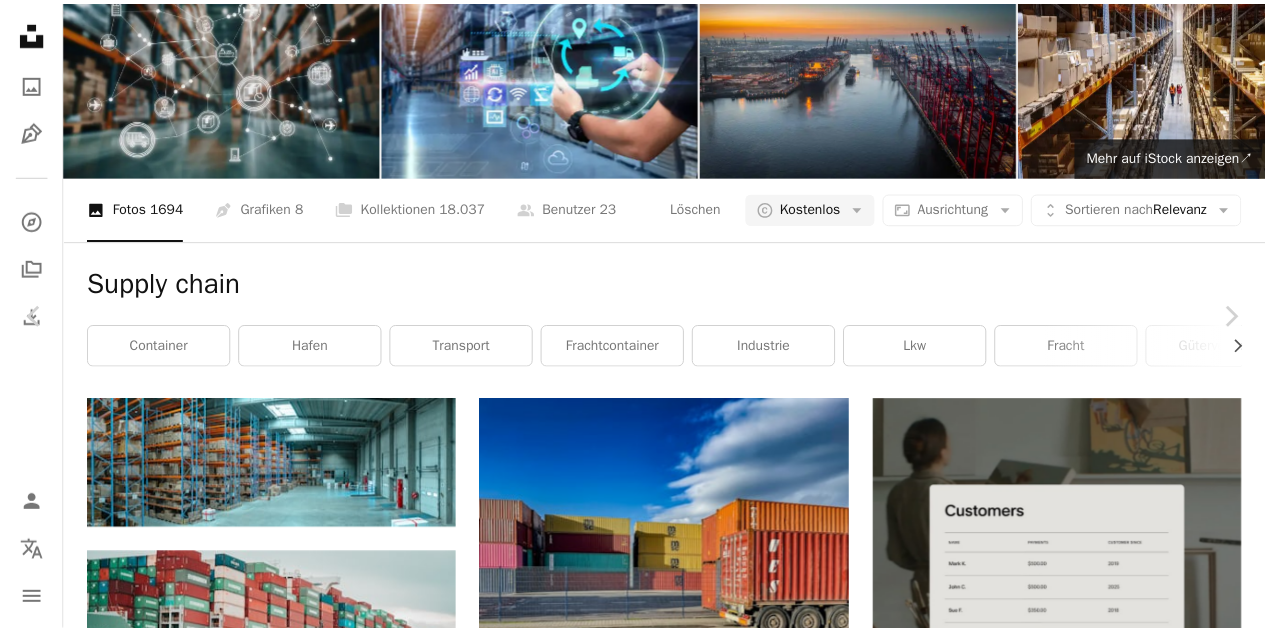 scroll, scrollTop: 552, scrollLeft: 0, axis: vertical 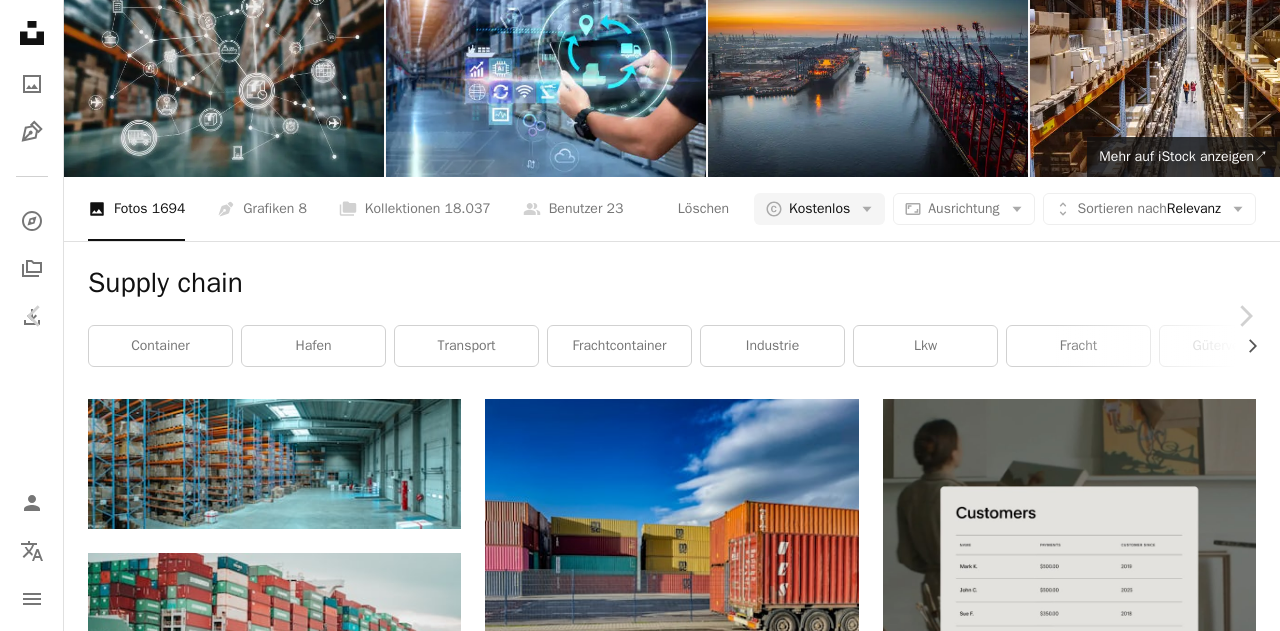 click on "[FIRST] [LAST]" at bounding box center (640, 4381) 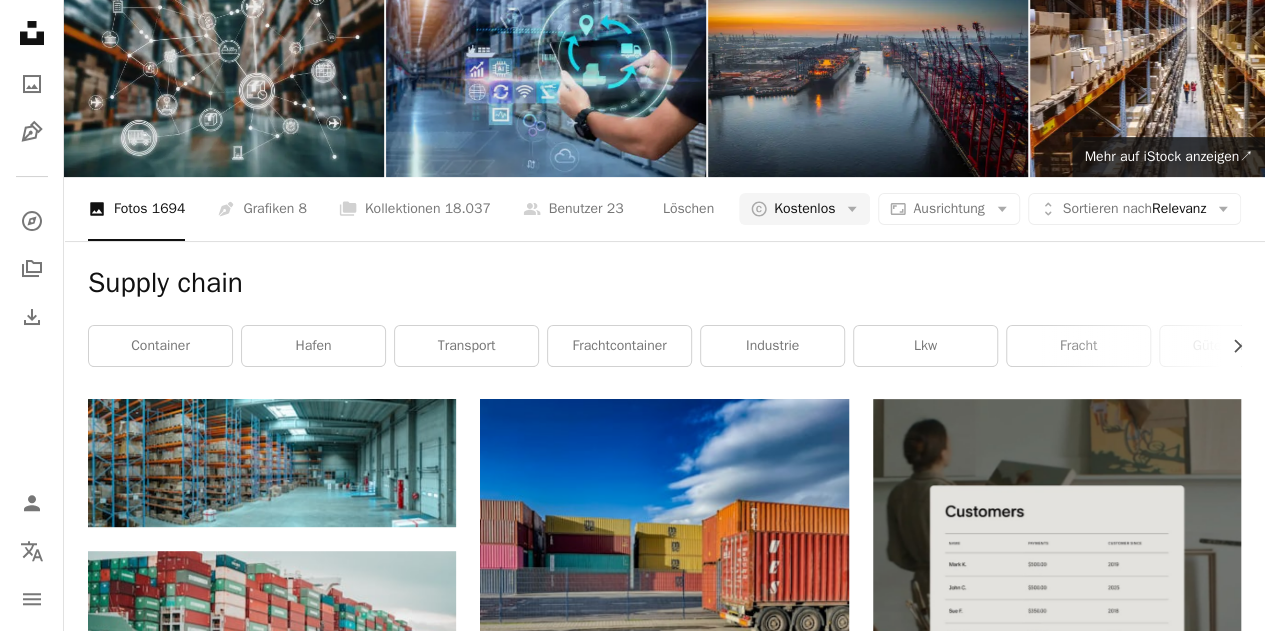 scroll, scrollTop: 0, scrollLeft: 0, axis: both 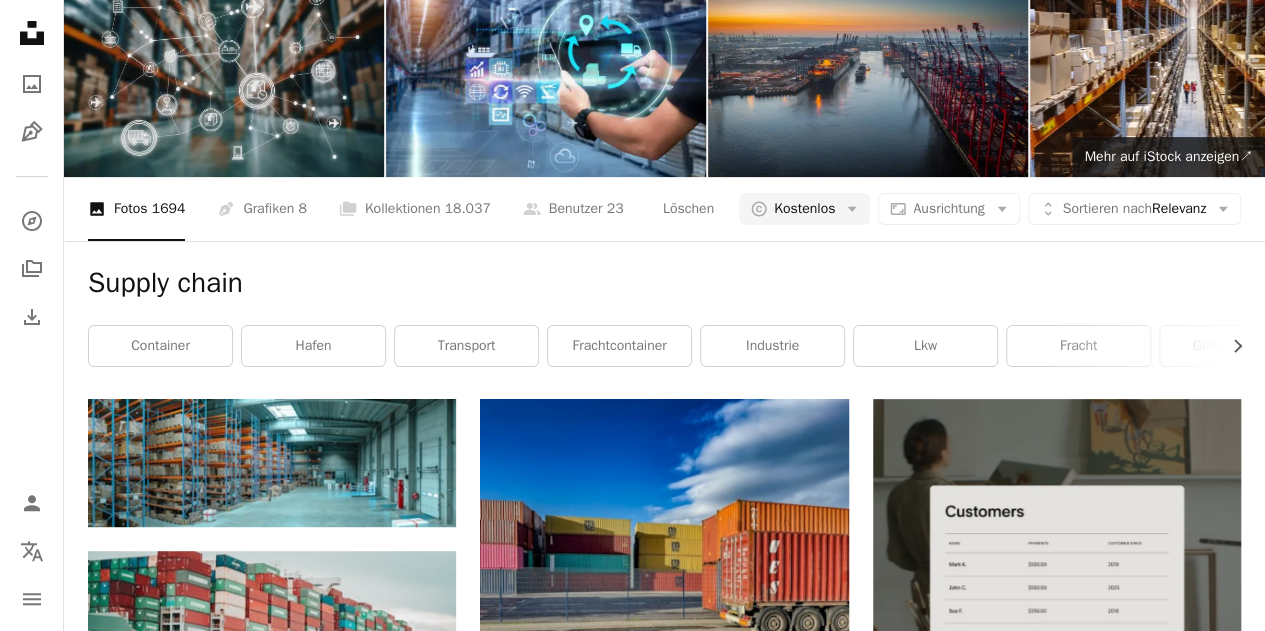 click on "**********" at bounding box center [450, -68] 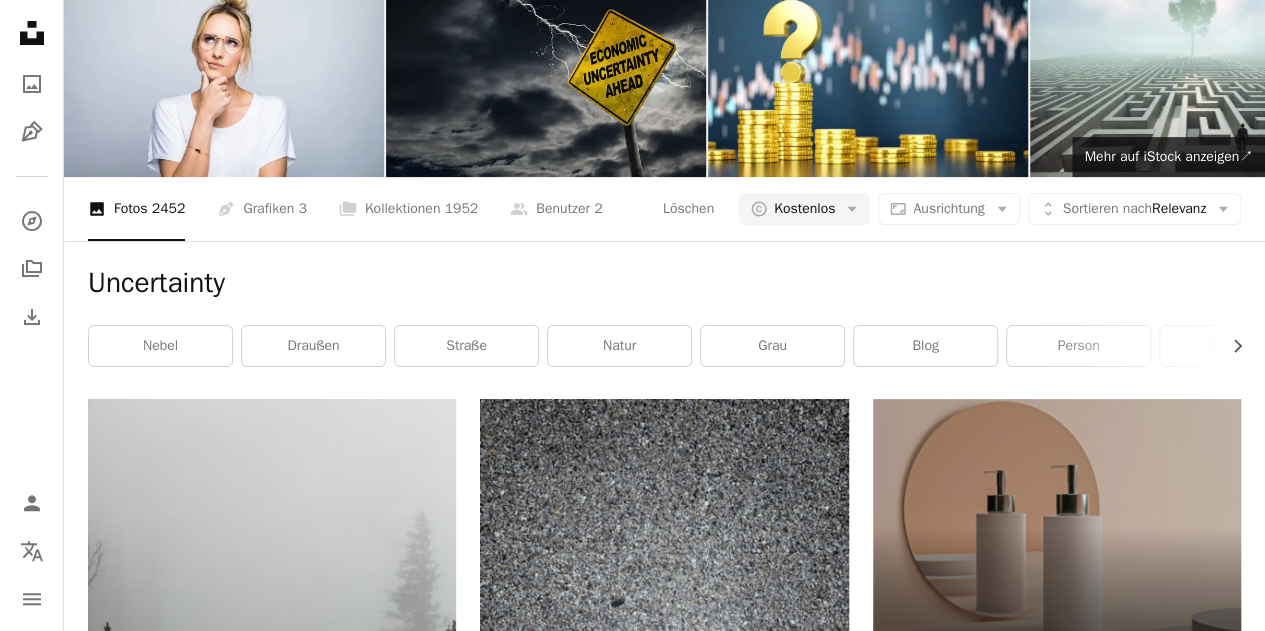 scroll, scrollTop: 0, scrollLeft: 0, axis: both 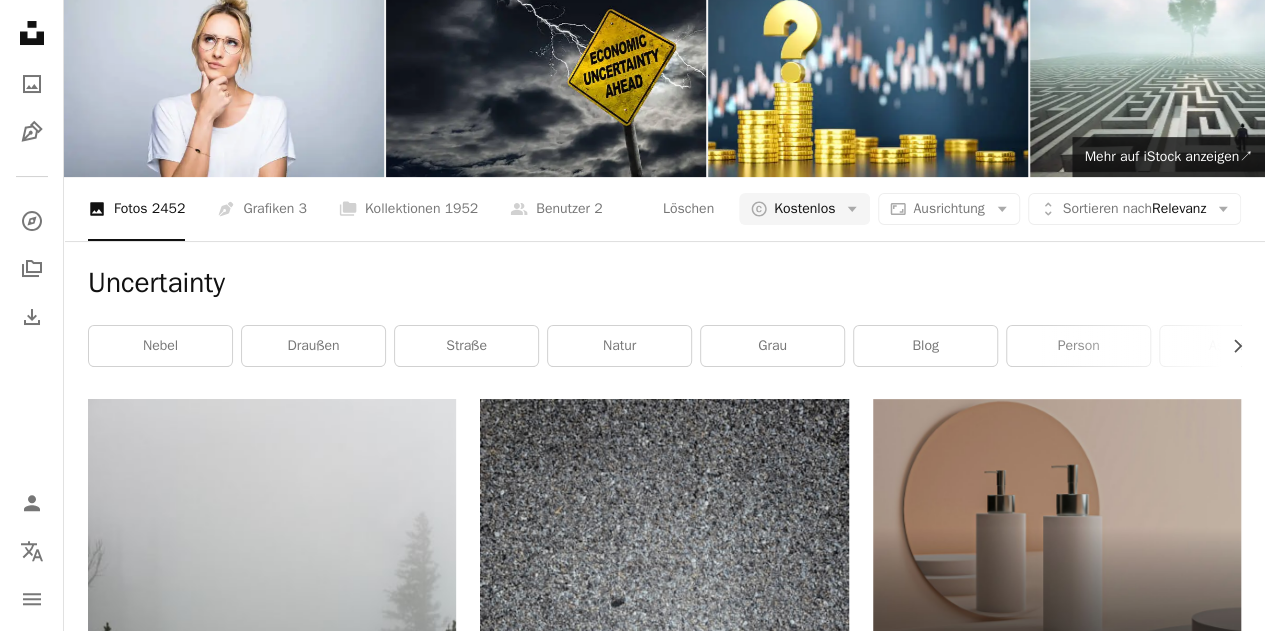 click on "**********" at bounding box center [450, -68] 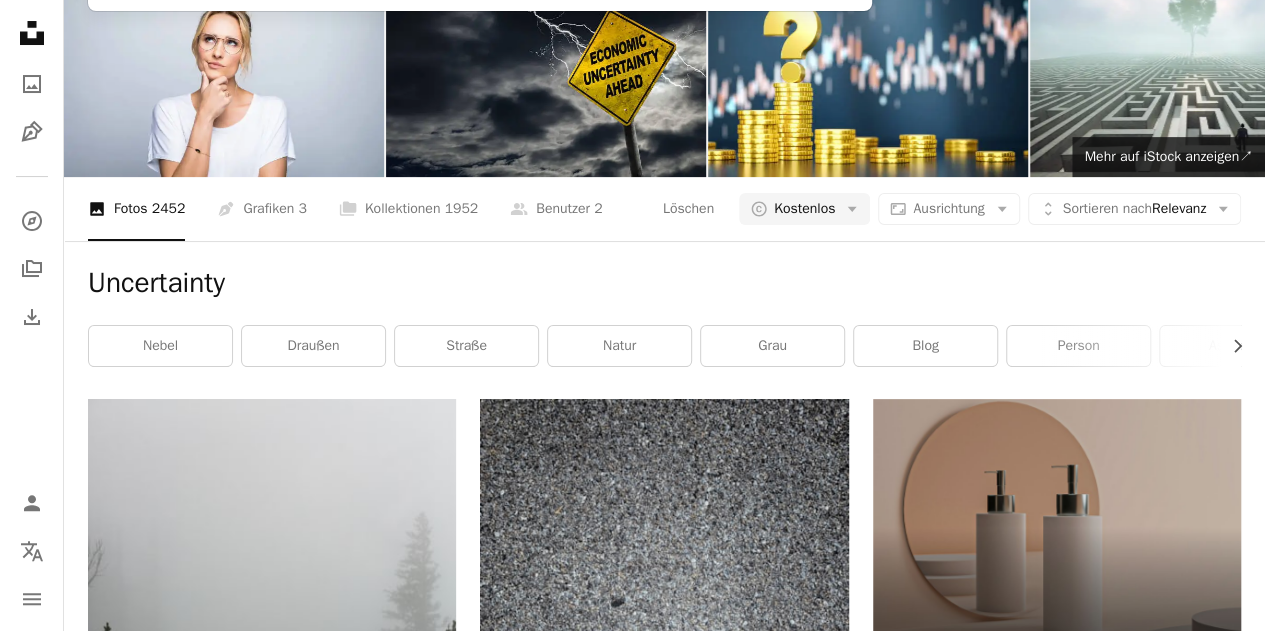 type on "**********" 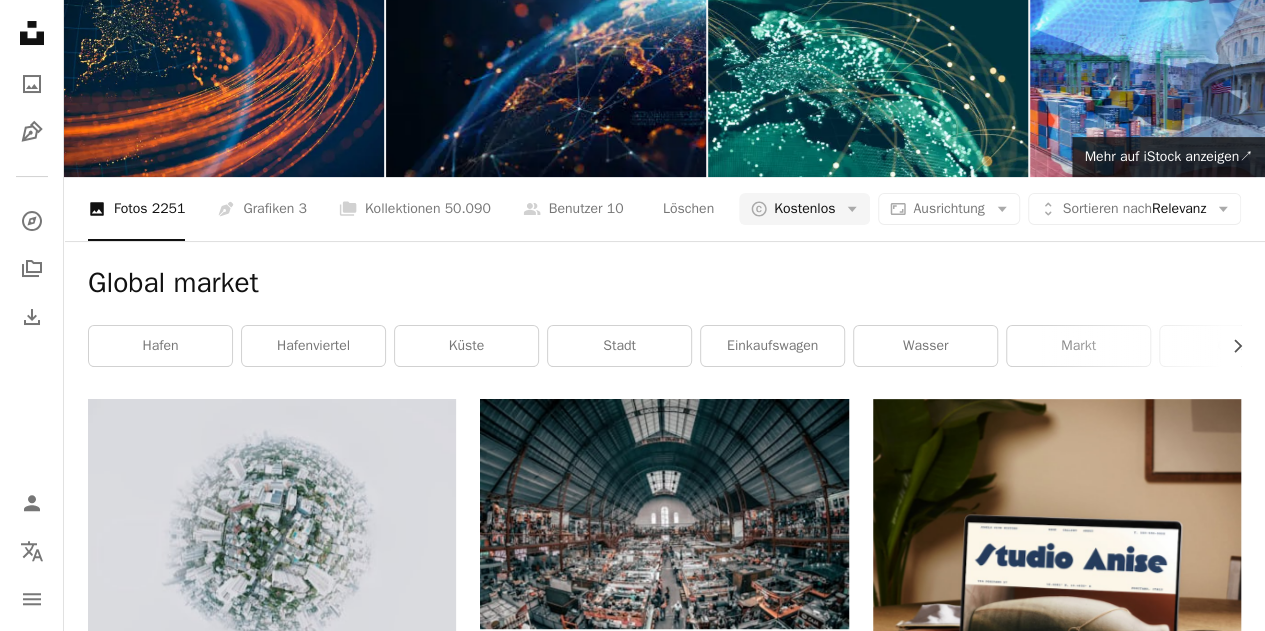 scroll, scrollTop: 900, scrollLeft: 0, axis: vertical 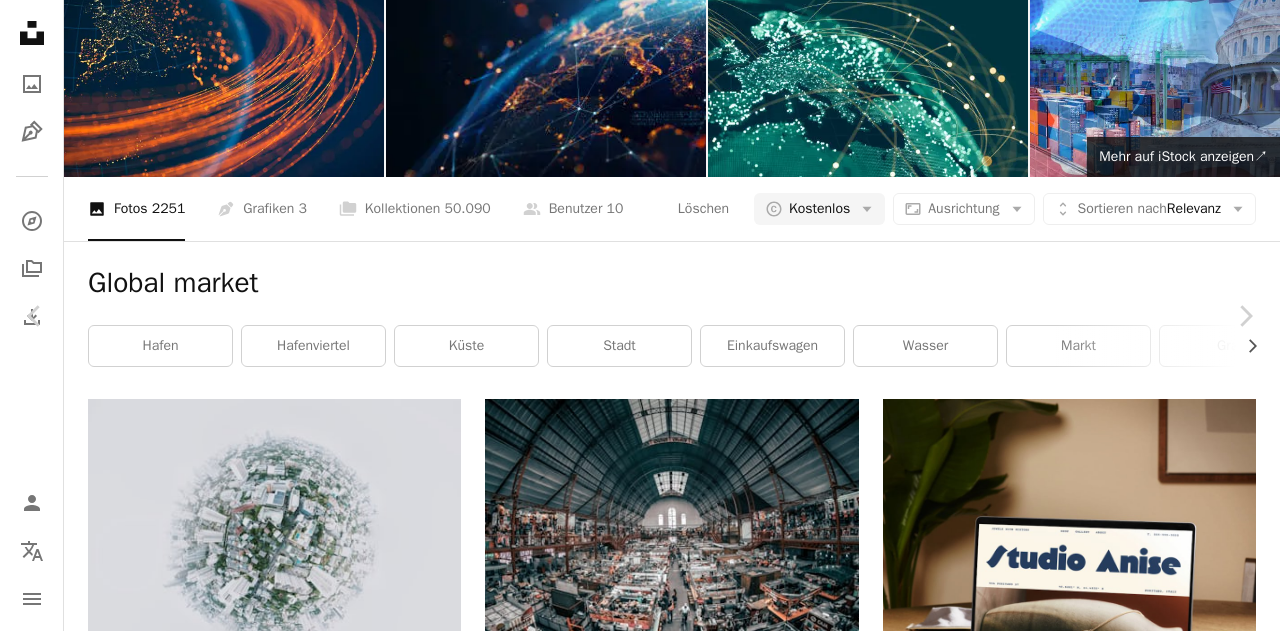 click on "Zoom in" at bounding box center [632, 4645] 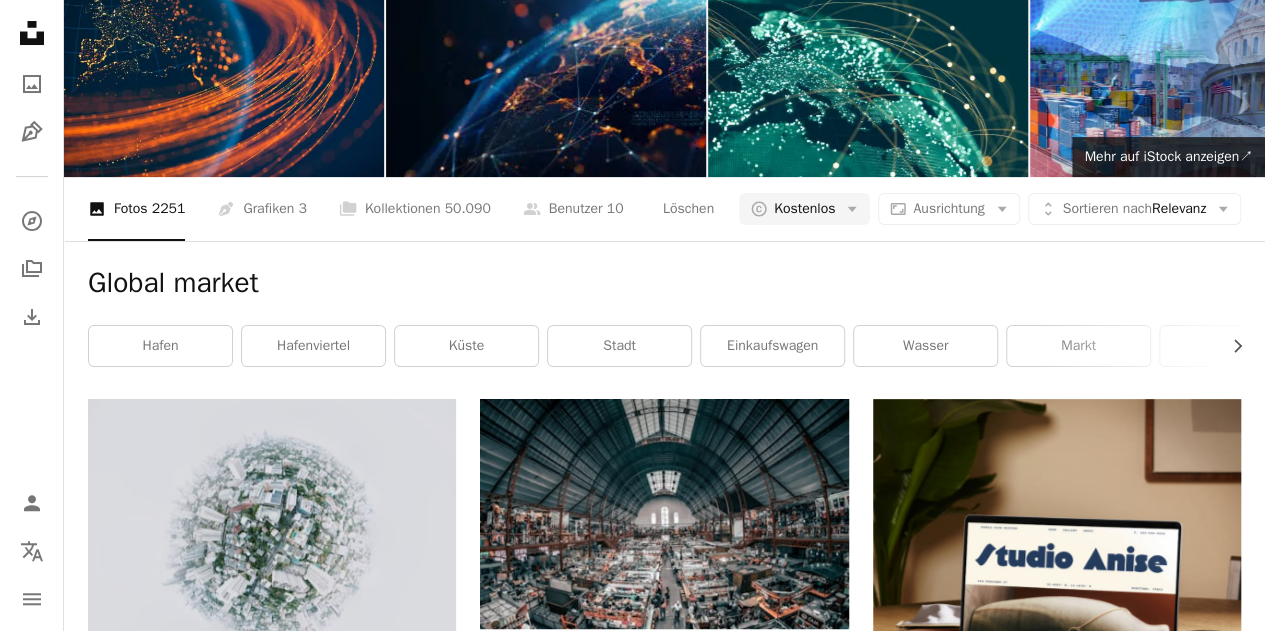 scroll, scrollTop: 2000, scrollLeft: 0, axis: vertical 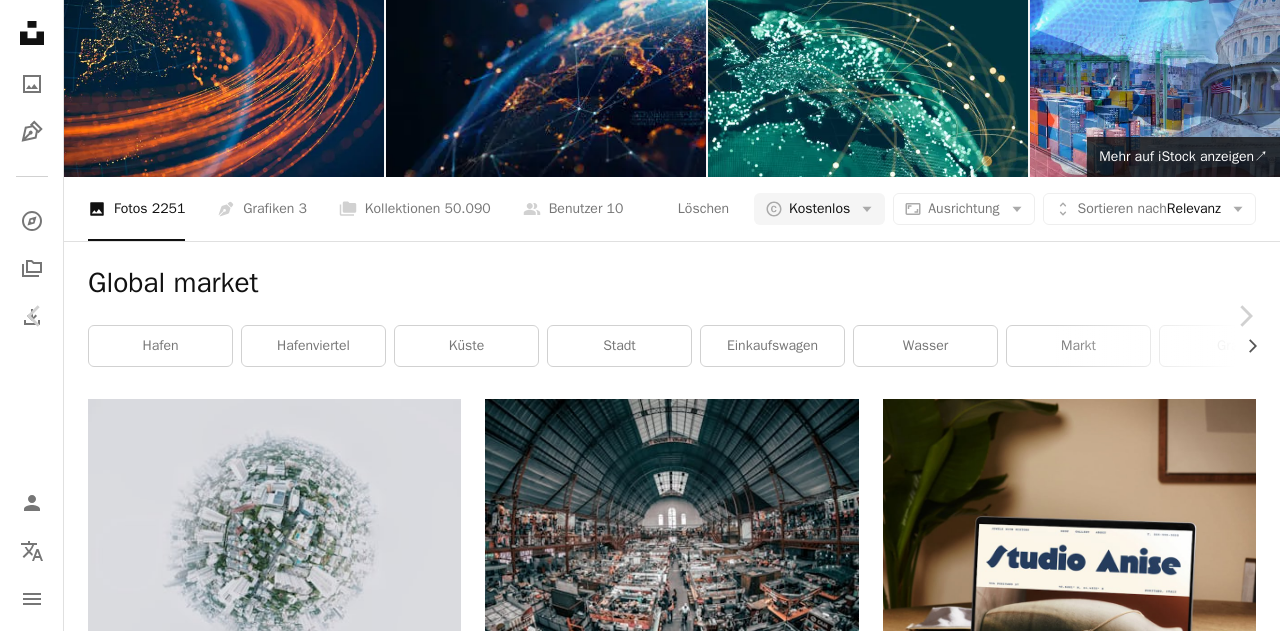 click on "An X shape Chevron left Chevron right [FIRST] [LAST] [USERNAME] A heart A plus sign Kostenlos herunterladen Chevron down Zoom in Aufrufe 86.138 Downloads 1.481 A forward-right arrow Teilen Info icon Info More Actions Calendar outlined Veröffentlicht am  5. Februar 2025 Camera SONY, ILCE-7RM3A Safety Kostenlos zu verwenden im Rahmen der  Unsplash Lizenz Computer Geld finanzieren Bank Investition Markt krypto Graph global Budget Diagramm Währung wachsen Fintech Münze Diagramm Ausrüstung Makler analysierend Digitales Tablet Kostenlose Bilder Ähnliche Premium-Bilder auf iStock durchsuchen  |  20 % Rabatt mit Aktionscode UNSPLASH20 Mehr auf iStock anzeigen  ↗ Ähnliche Bilder A heart A plus sign [FIRST] [LAST] Arrow pointing down A heart A plus sign m. Arrow pointing down A heart A plus sign [FIRST] [LAST] Arrow pointing down Plus sign for Unsplash+ A heart A plus sign Getty Images Für  Unsplash+ A lock Herunterladen A heart A plus sign [FIRST] [LAST] Arrow pointing down A heart A plus sign" at bounding box center (640, 4582) 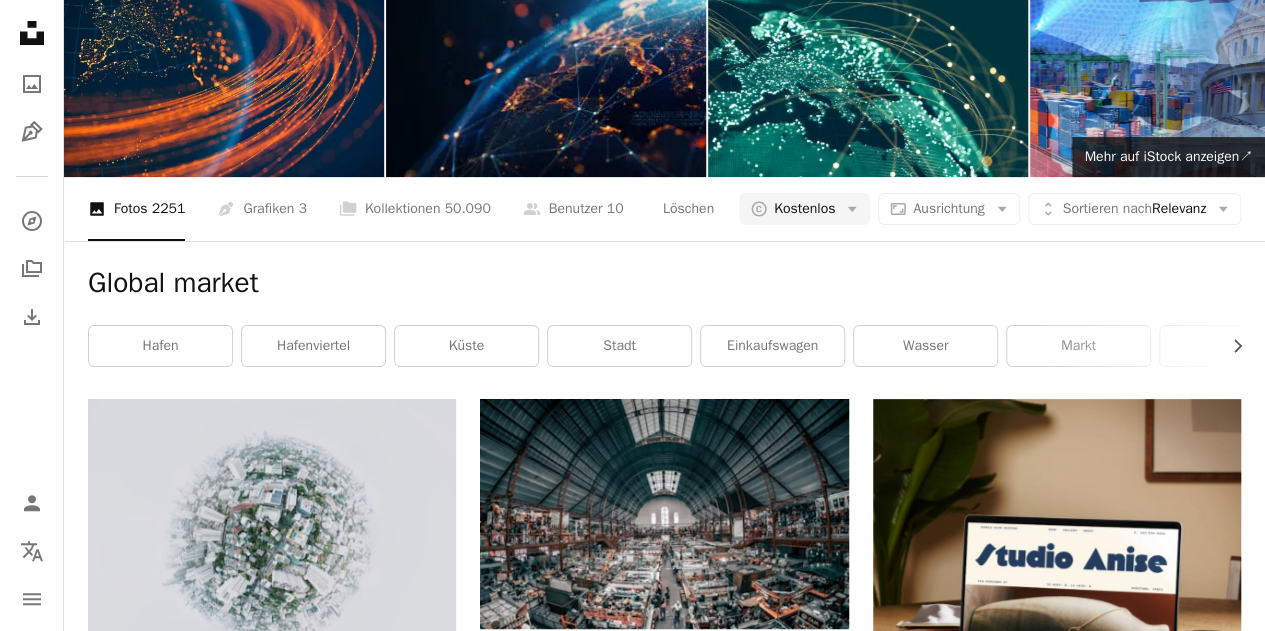 scroll, scrollTop: 0, scrollLeft: 0, axis: both 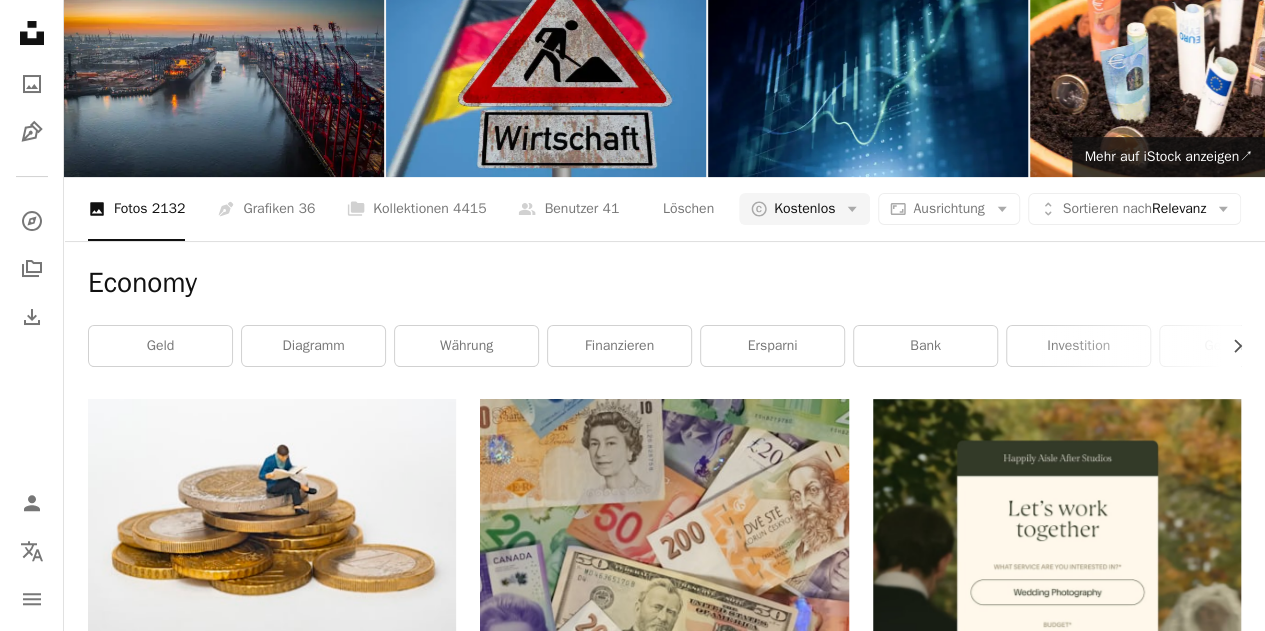 click on "Mehr laden" at bounding box center [664, 2897] 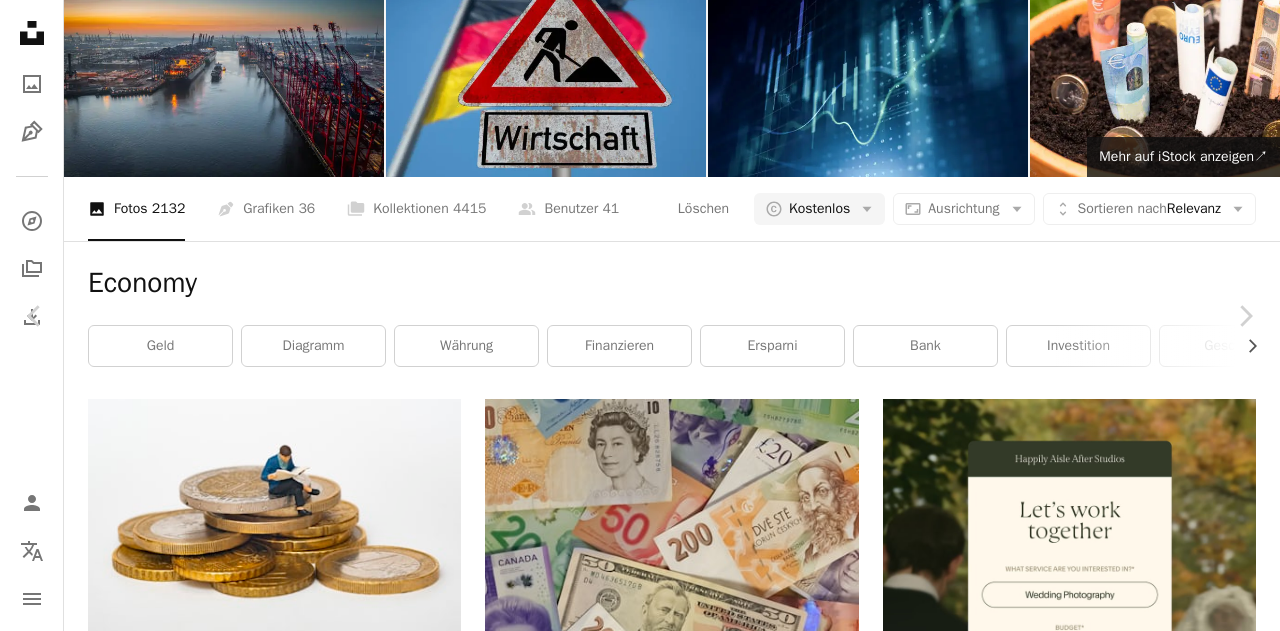 click on "An X shape Chevron left Chevron right [FIRST] [LAST] Für Anfragen verfügbar A checkmark inside of a circle A heart A plus sign Kostenlos herunterladen Chevron down Zoom in Aufrufe 30.480.220 Downloads 461.321 Veröffentlicht in Blockchain (Blockchain) ,  Business & Arbeit A forward-right arrow Teilen Info icon Info More Actions Calendar outlined Veröffentlicht am  30. Januar 2021 Camera Canon, EOS 6D Mark II Safety Kostenlos zu verwenden im Rahmen der  Unsplash Lizenz Geld Dollar Bitcoin (Bitcoin) krypto Kryptowährung Blockchain-Technologie Handel Währung Münze Euro verkaufend Wallstreet Reddit Hecke kurz Geldmittel halten dogecoin Dezentralisierung Robinhood Kostenlose Bilder Ähnliche Premium-Bilder auf iStock durchsuchen  |  20 % Rabatt mit Aktionscode UNSPLASH20 Mehr auf iStock anzeigen  ↗ Ähnliche Bilder A heart A plus sign [FIRST] A Arrow pointing down Plus sign for Unsplash+ A heart A plus sign Cj Für  Unsplash+ A lock Herunterladen A heart A plus sign [FIRST] A Arrow pointing down A heart Für" at bounding box center [640, 13565] 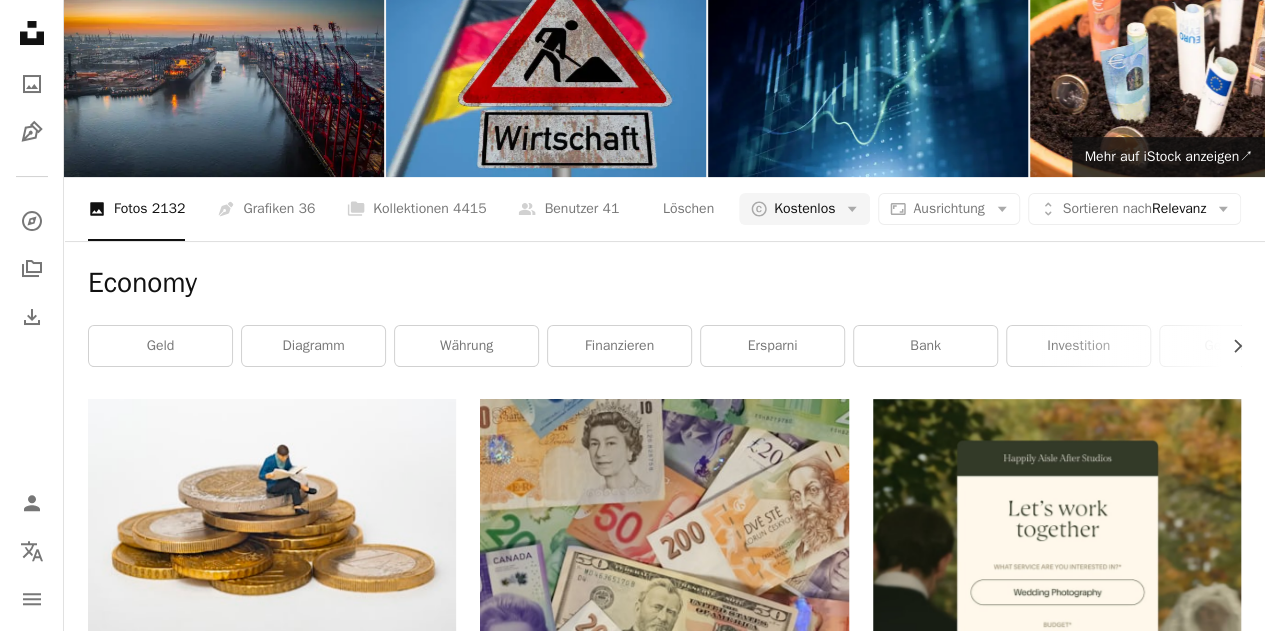 scroll, scrollTop: 17700, scrollLeft: 0, axis: vertical 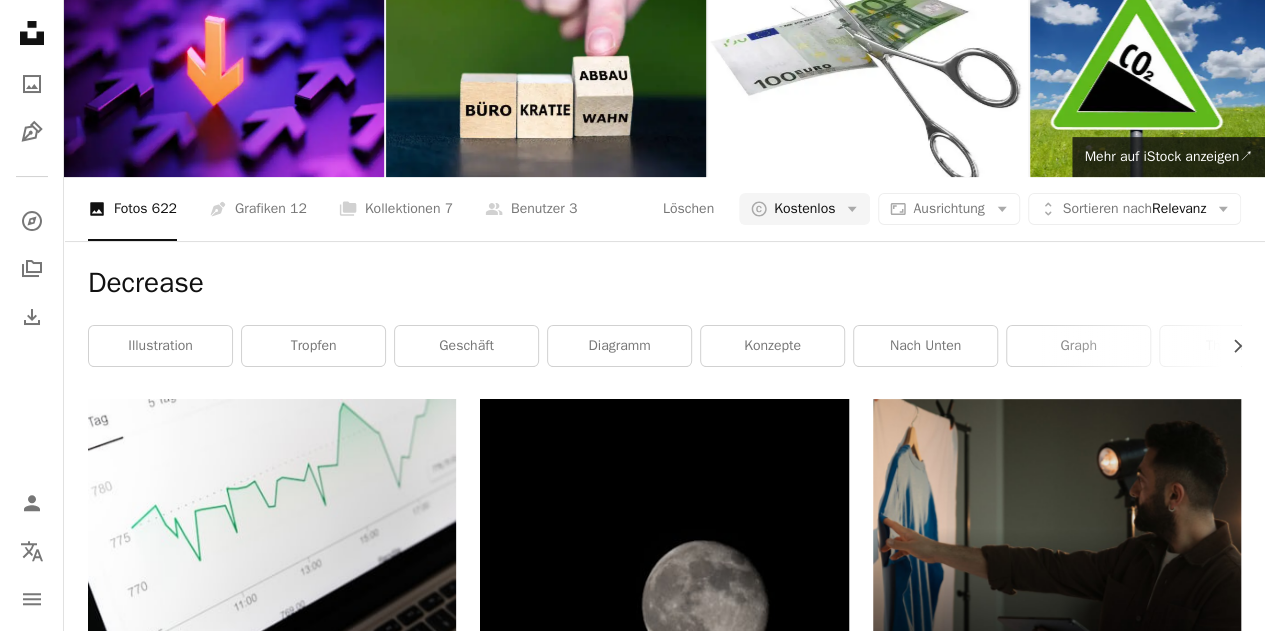 click on "********" at bounding box center (450, -68) 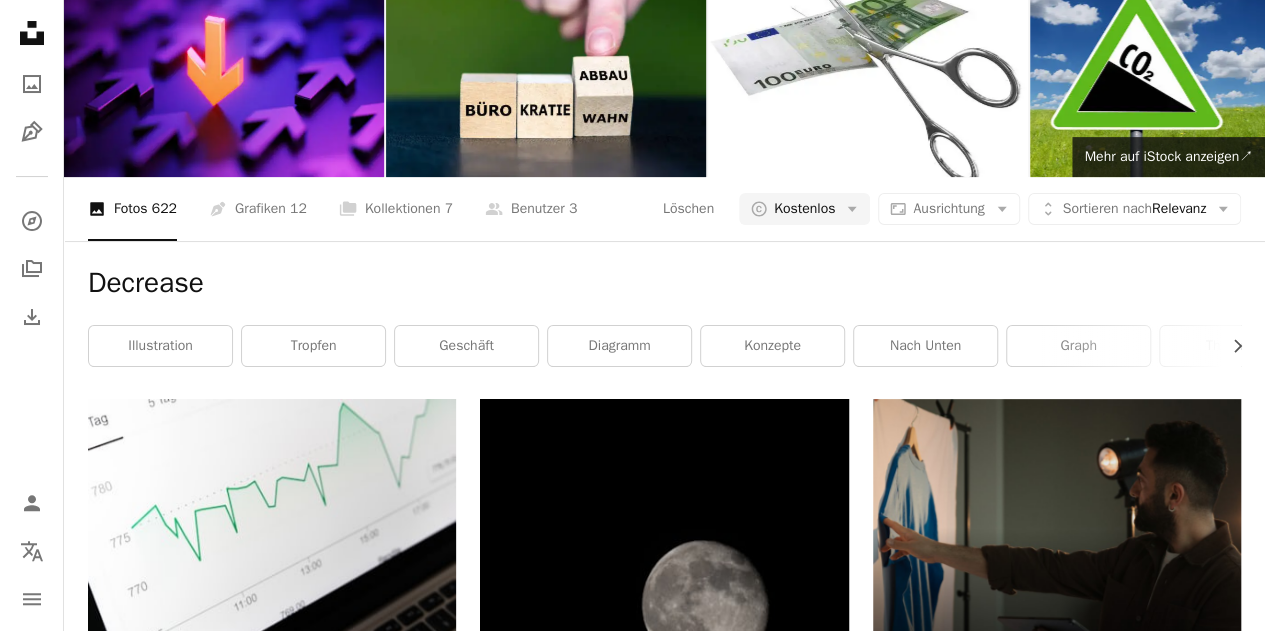 type on "**********" 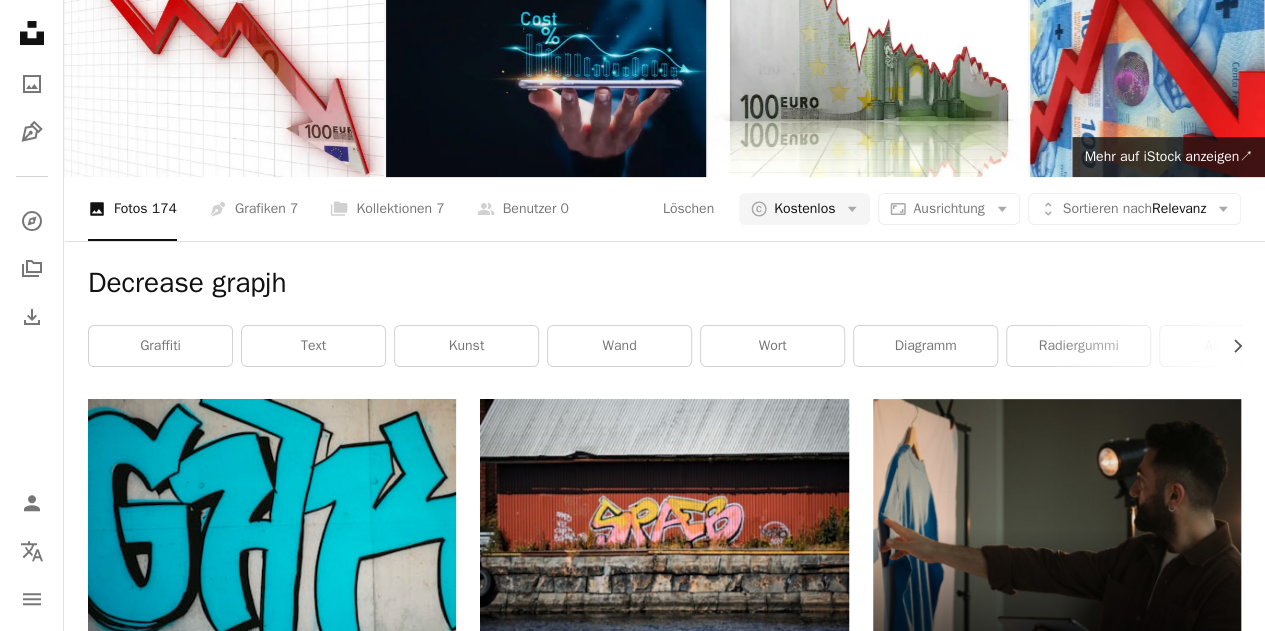 scroll, scrollTop: 0, scrollLeft: 0, axis: both 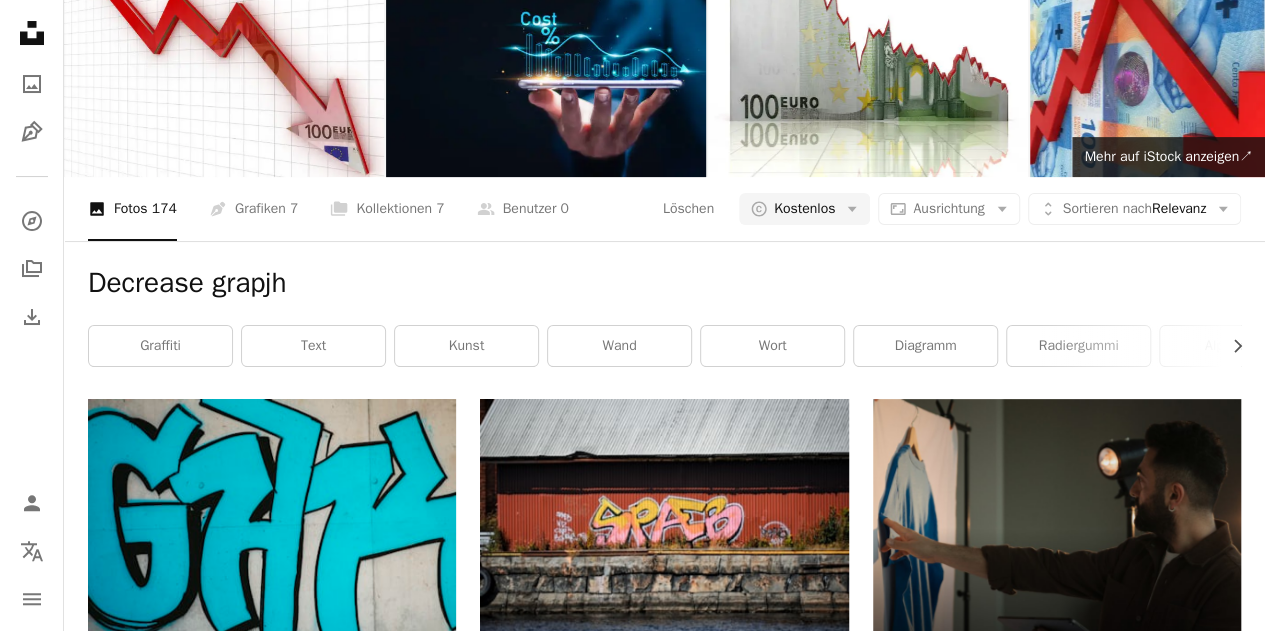 drag, startPoint x: 260, startPoint y: 30, endPoint x: 189, endPoint y: 45, distance: 72.56721 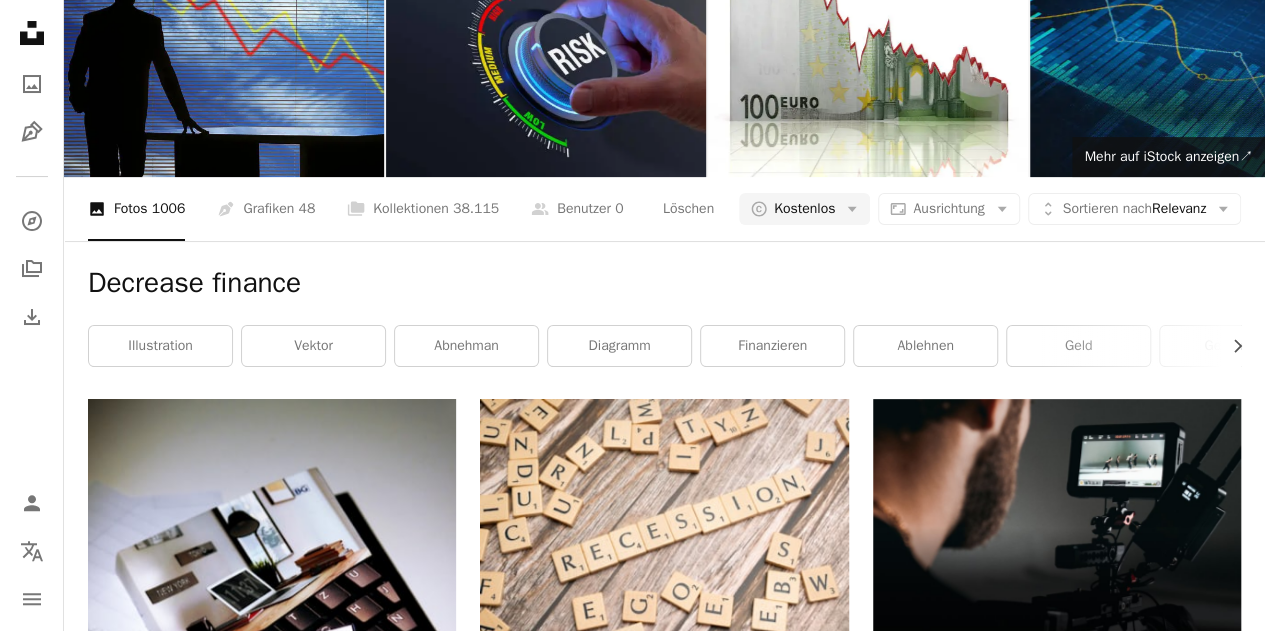 scroll, scrollTop: 3452, scrollLeft: 0, axis: vertical 